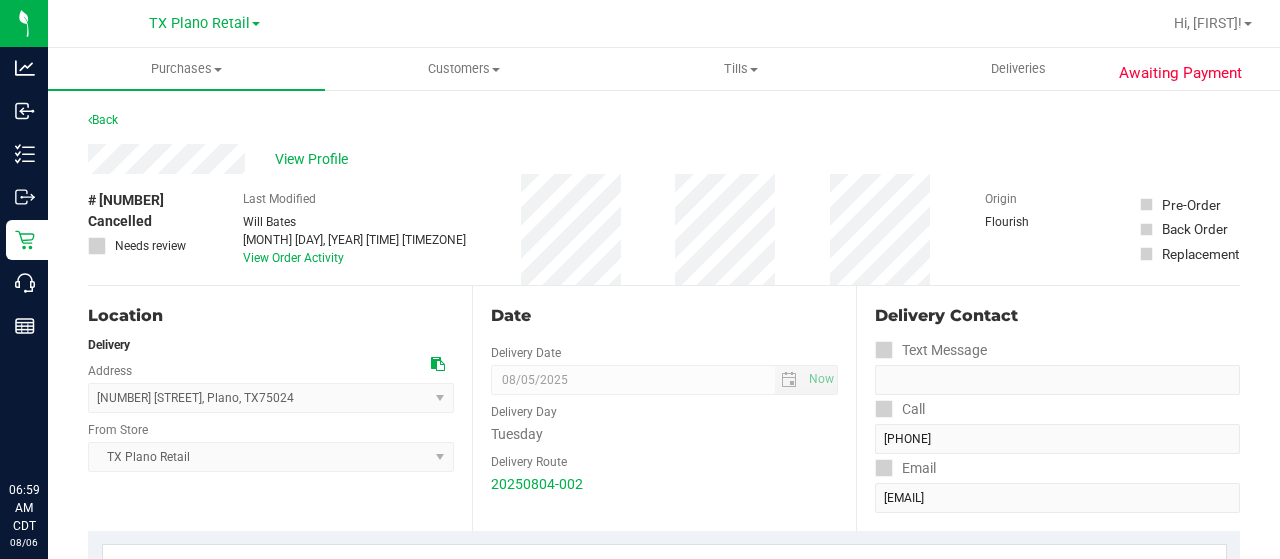 scroll, scrollTop: 0, scrollLeft: 0, axis: both 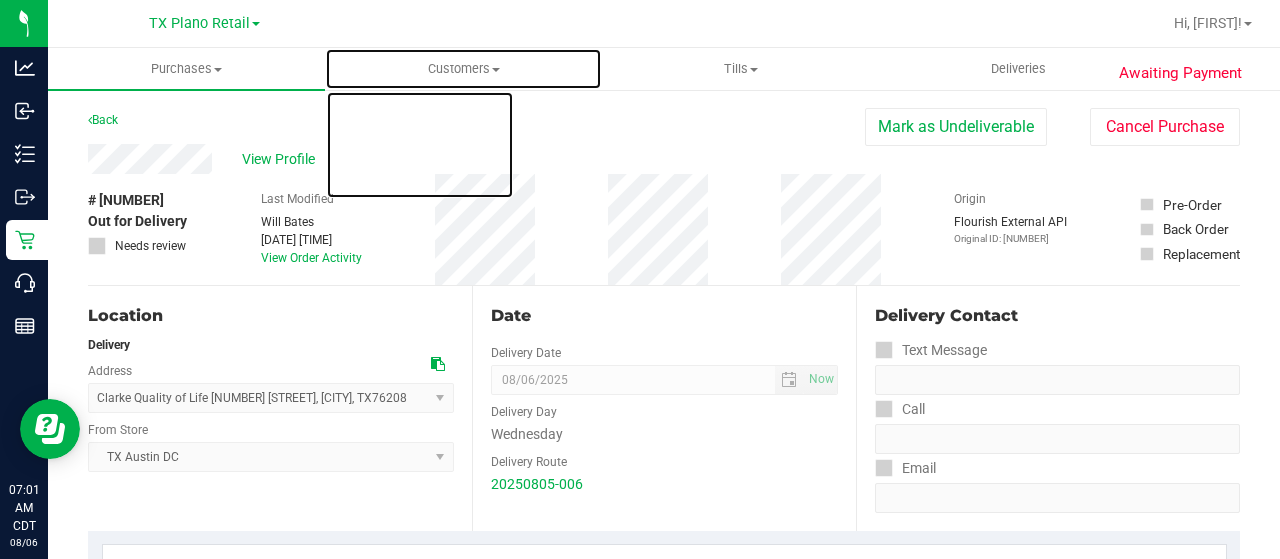 click on "Customers" at bounding box center [463, 69] 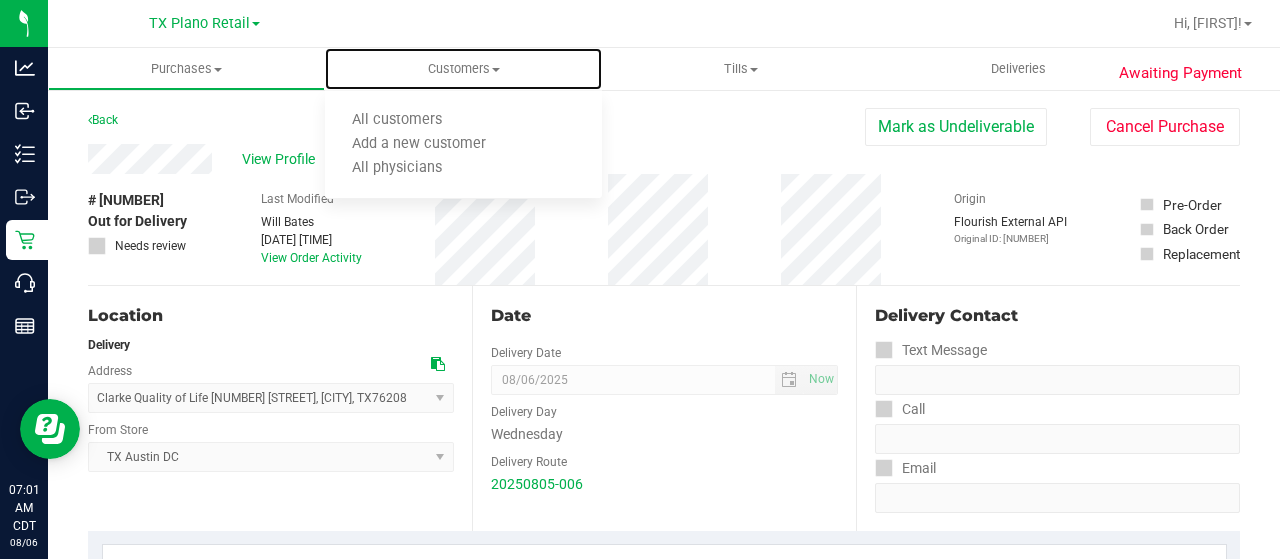 click on "All customers" at bounding box center (463, 121) 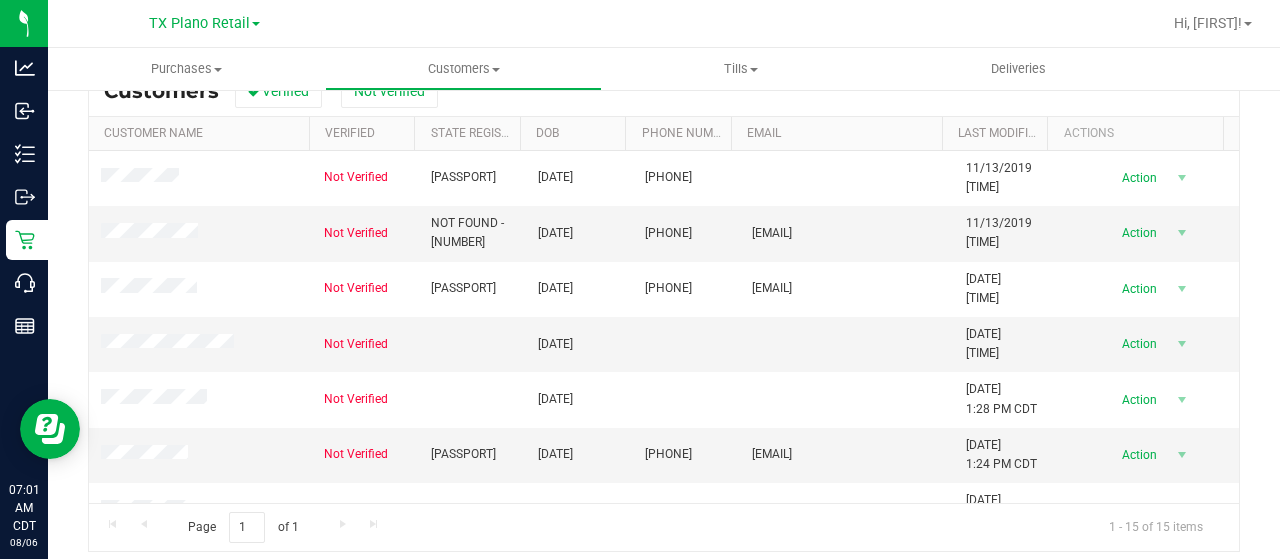 scroll, scrollTop: 298, scrollLeft: 0, axis: vertical 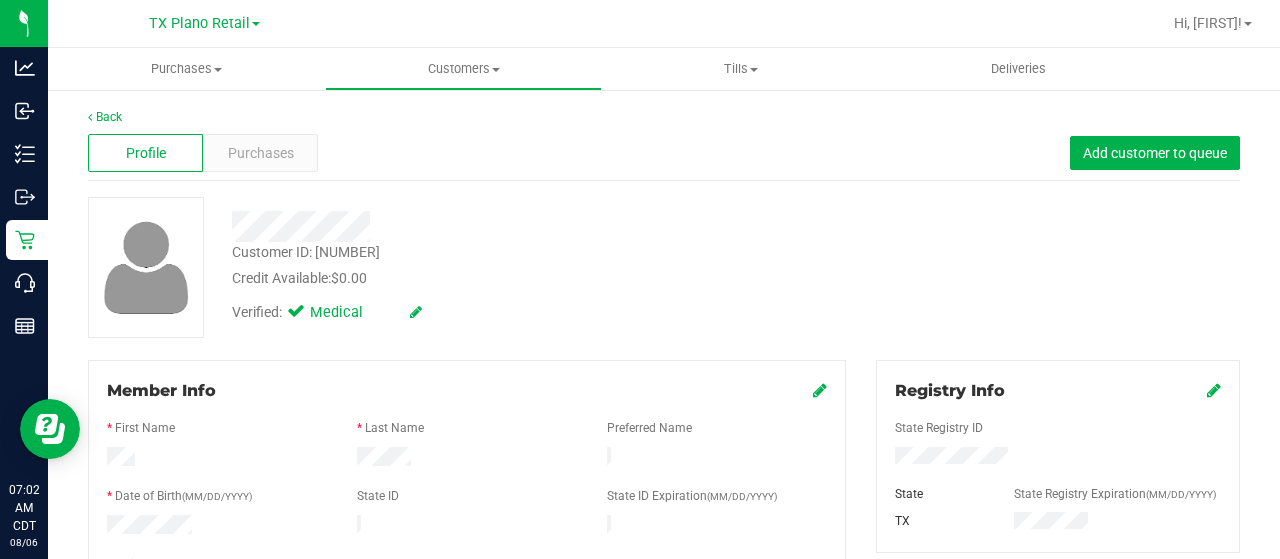 click on "Purchases" at bounding box center [260, 153] 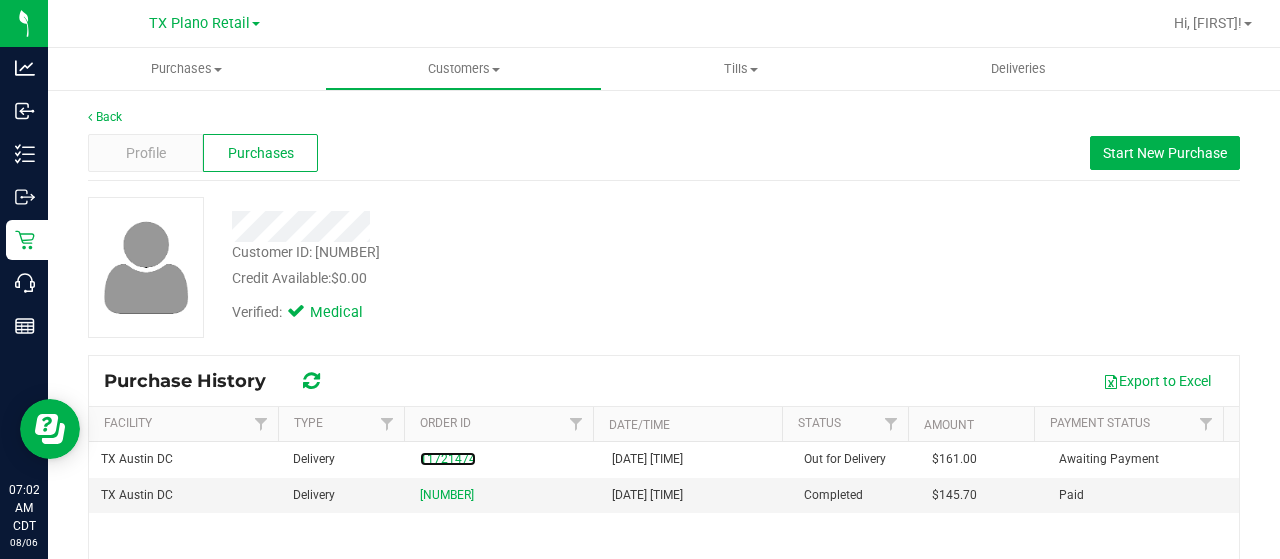 click on "11721474" at bounding box center (448, 459) 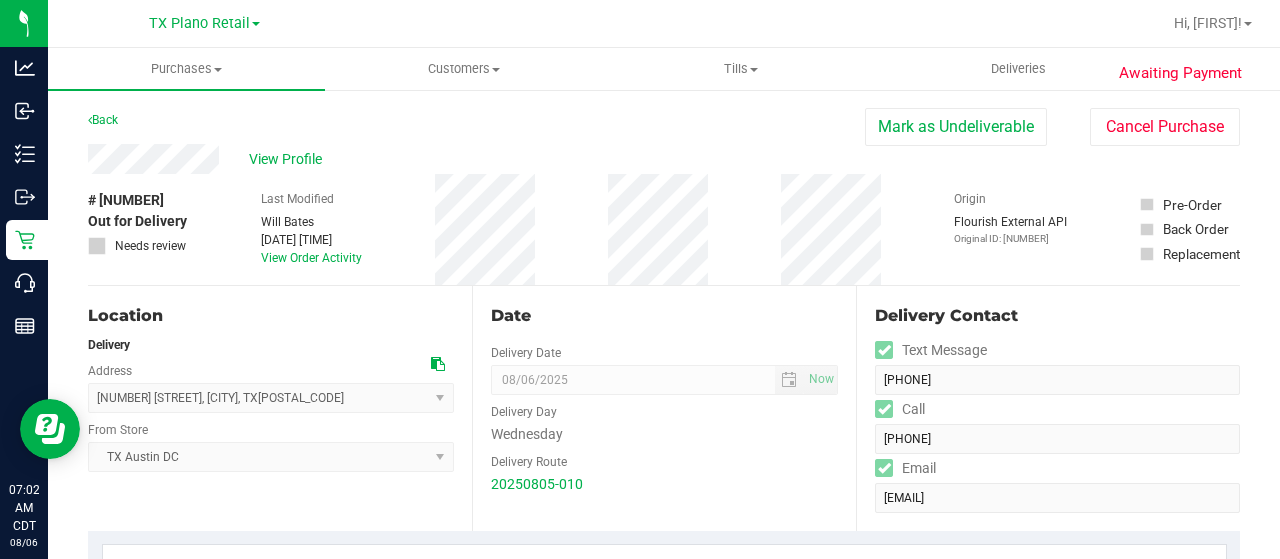 click on "View Profile" at bounding box center (289, 159) 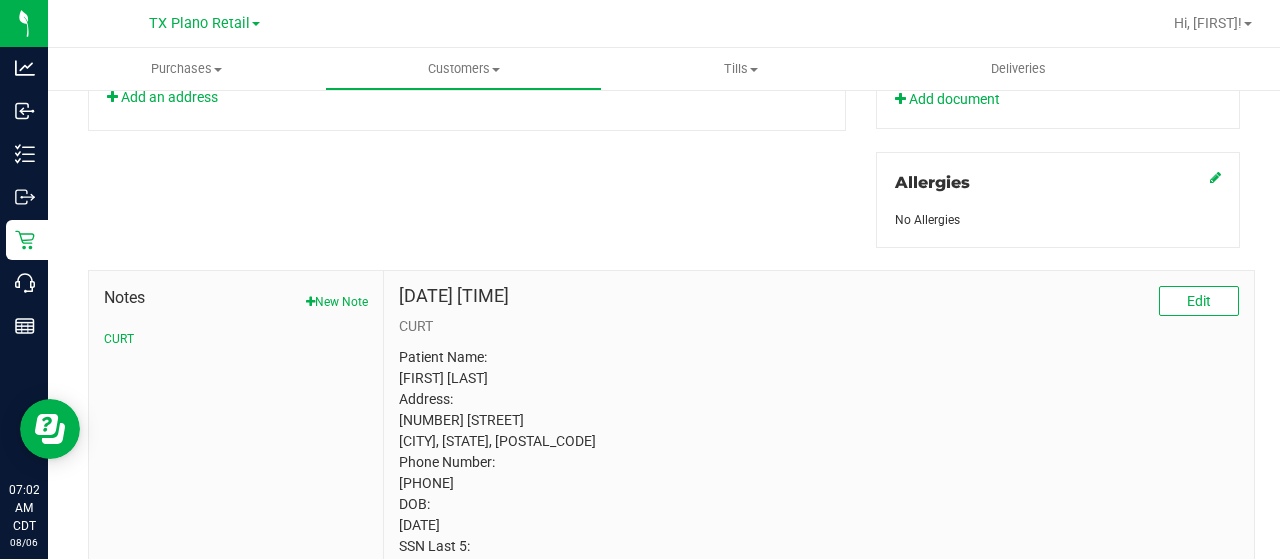 scroll, scrollTop: 914, scrollLeft: 0, axis: vertical 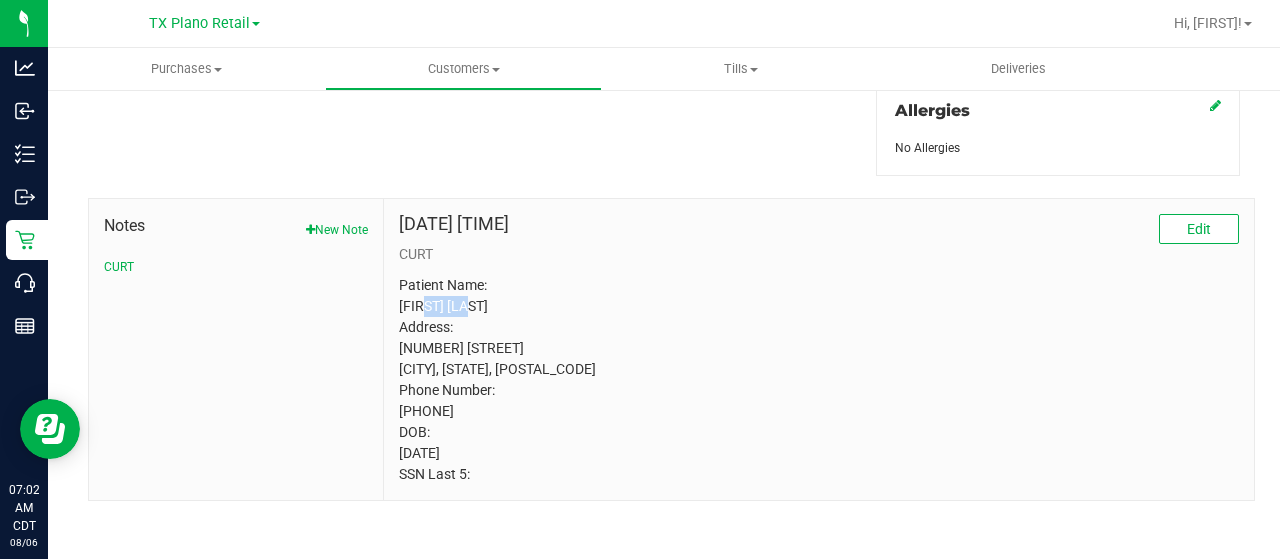 drag, startPoint x: 474, startPoint y: 301, endPoint x: 424, endPoint y: 297, distance: 50.159744 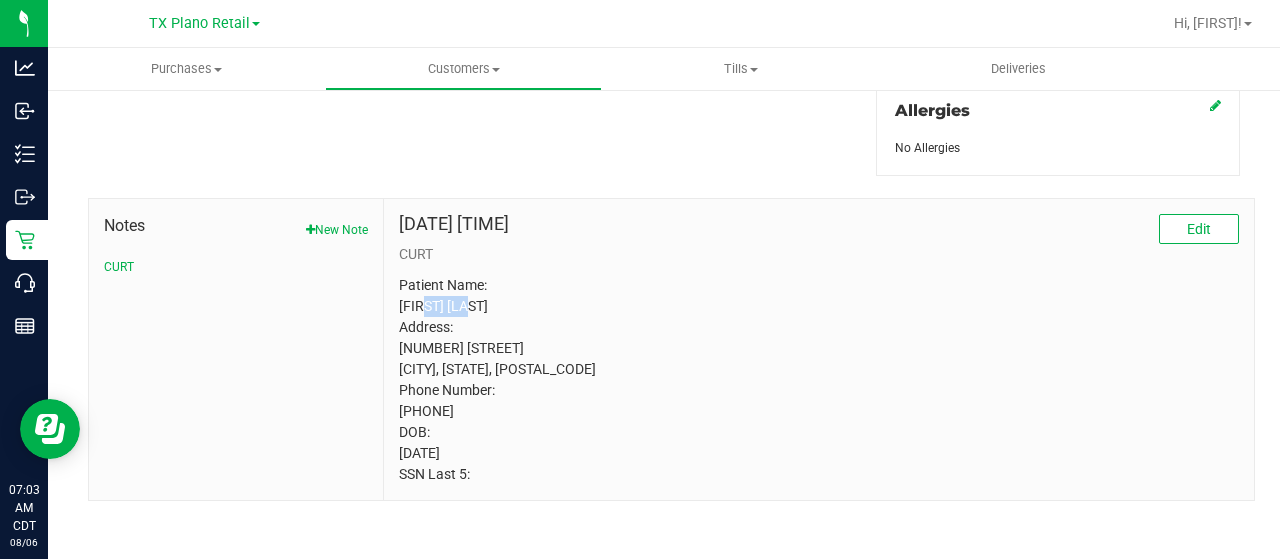 scroll, scrollTop: 0, scrollLeft: 0, axis: both 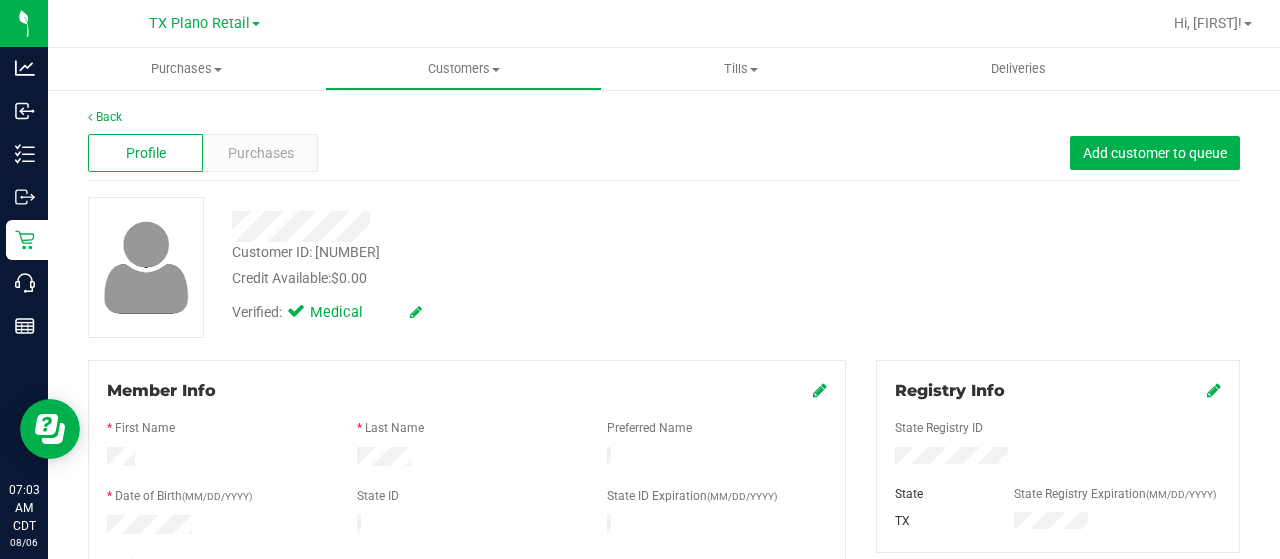 click on "Purchases" at bounding box center [261, 153] 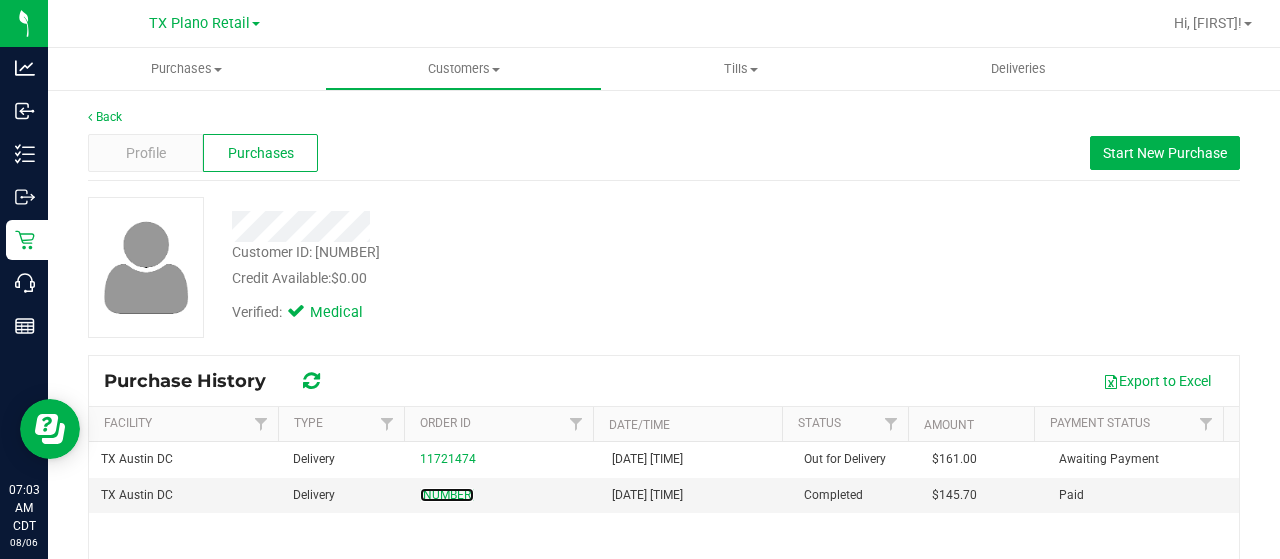 click on "11326586" at bounding box center (447, 495) 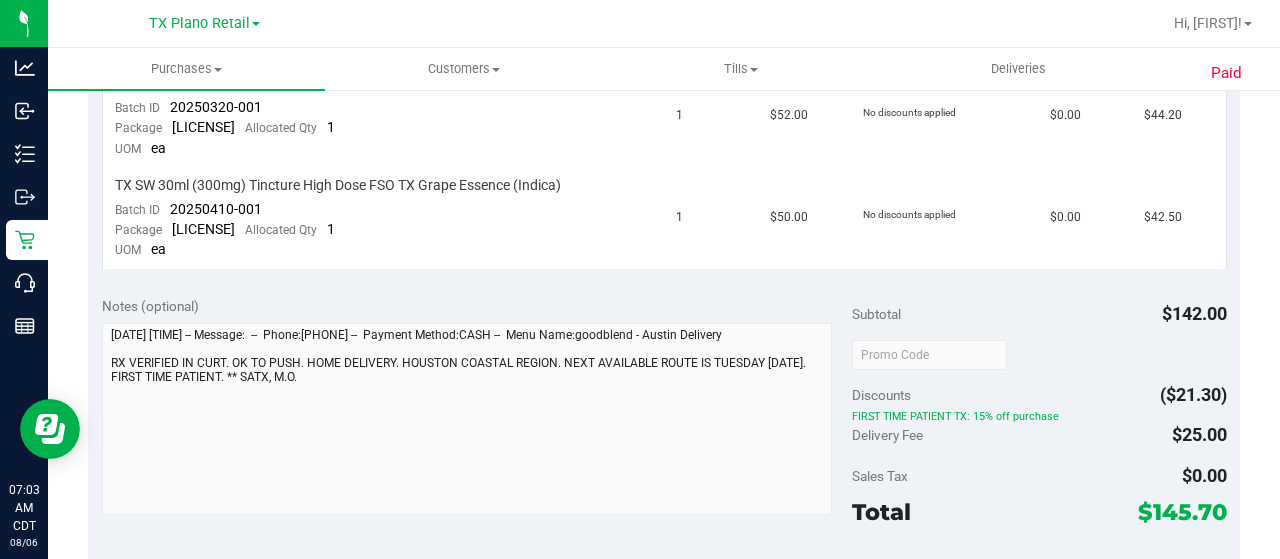 scroll, scrollTop: 0, scrollLeft: 0, axis: both 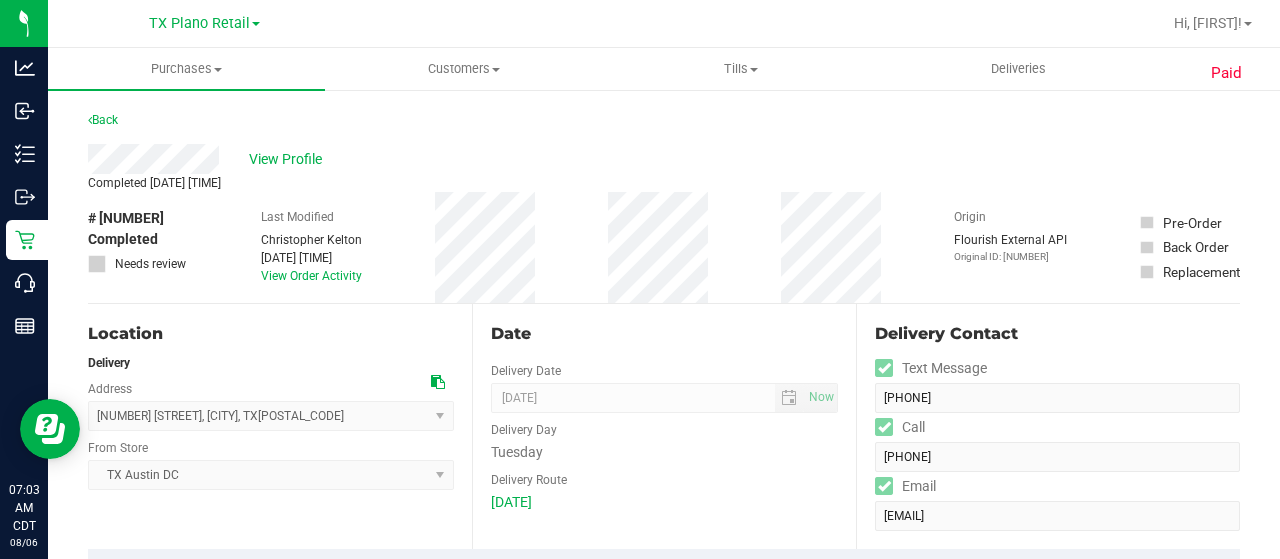 click on "View Profile" at bounding box center (289, 159) 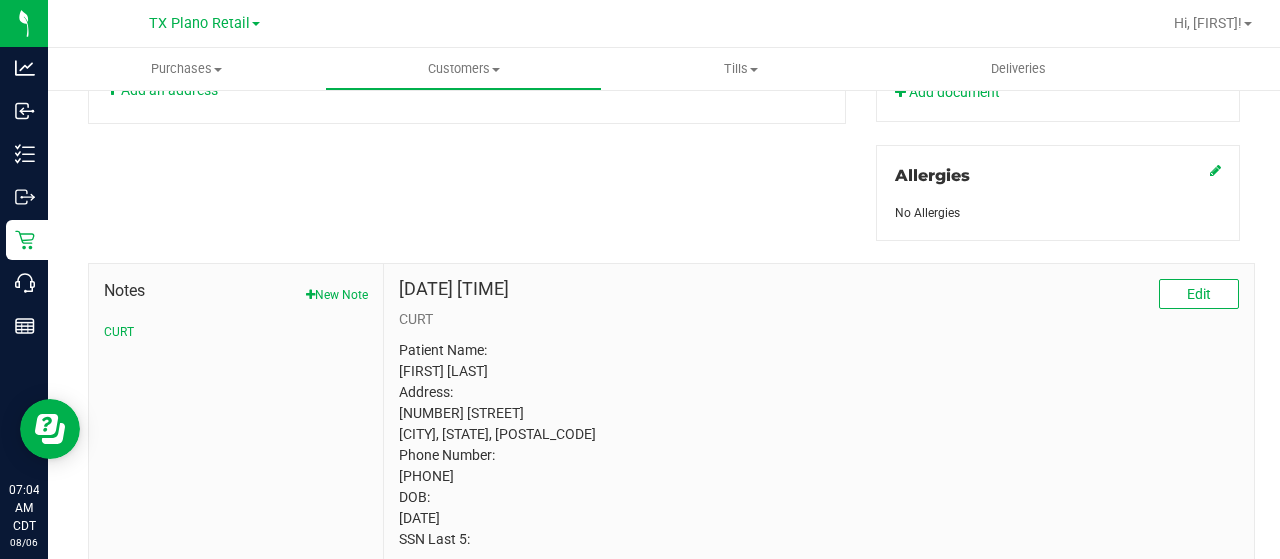 scroll, scrollTop: 900, scrollLeft: 0, axis: vertical 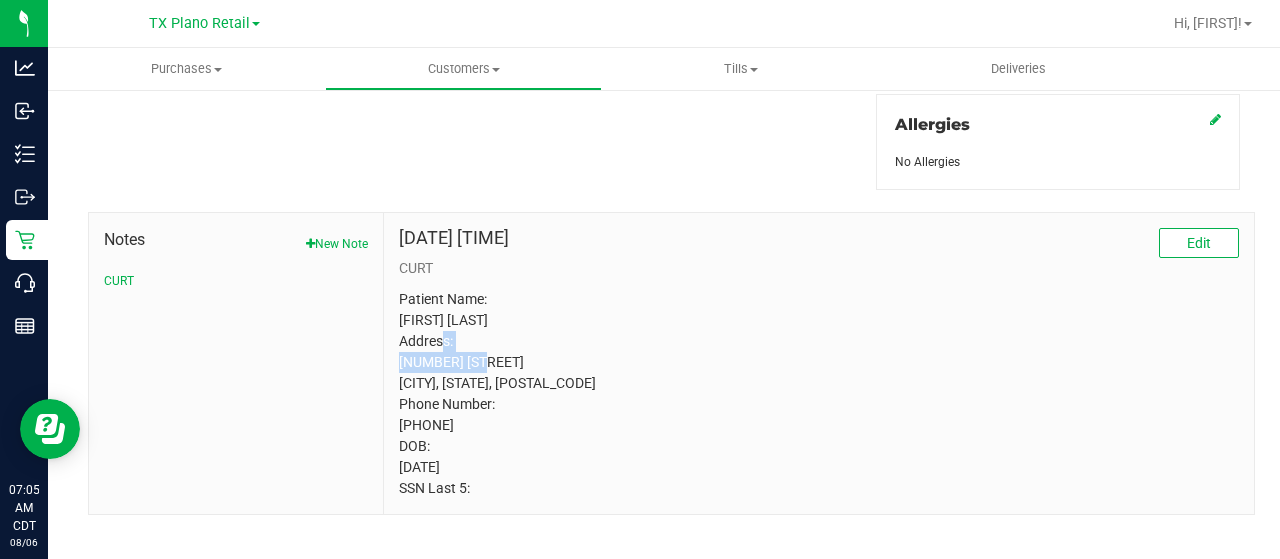 drag, startPoint x: 506, startPoint y: 353, endPoint x: 394, endPoint y: 357, distance: 112.0714 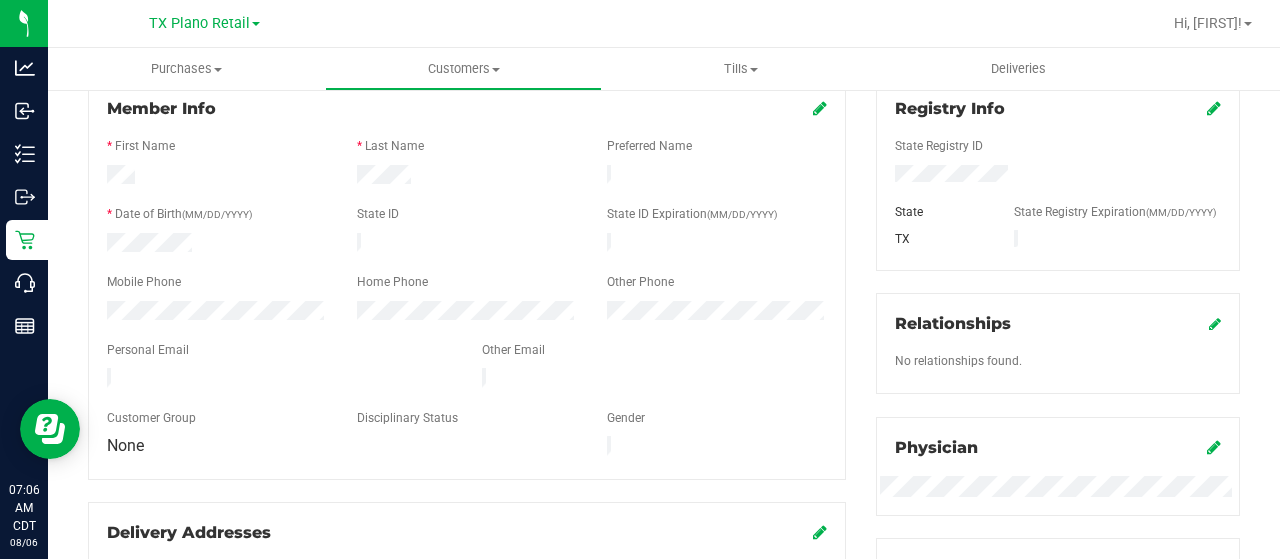 scroll, scrollTop: 283, scrollLeft: 0, axis: vertical 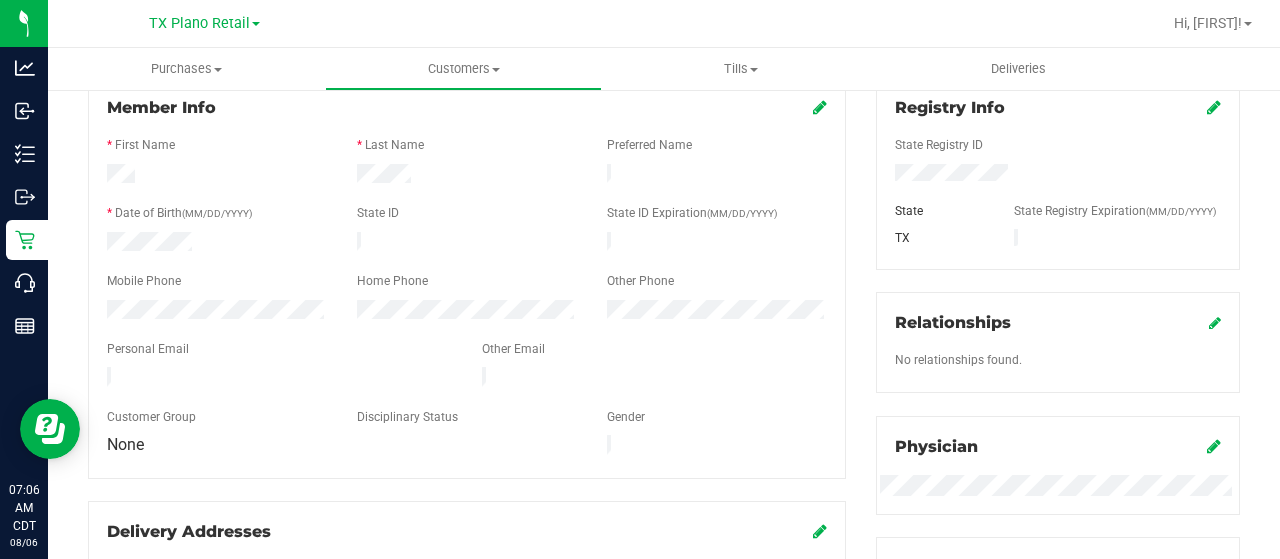 click on "*
First Name" at bounding box center [217, 147] 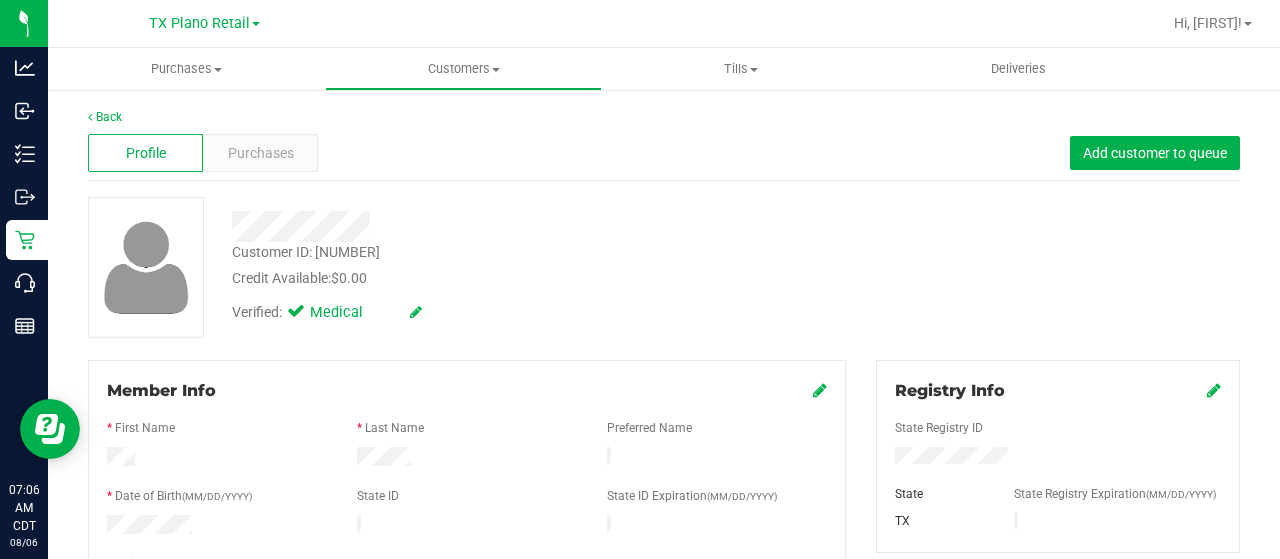 click on "Purchases" at bounding box center (260, 153) 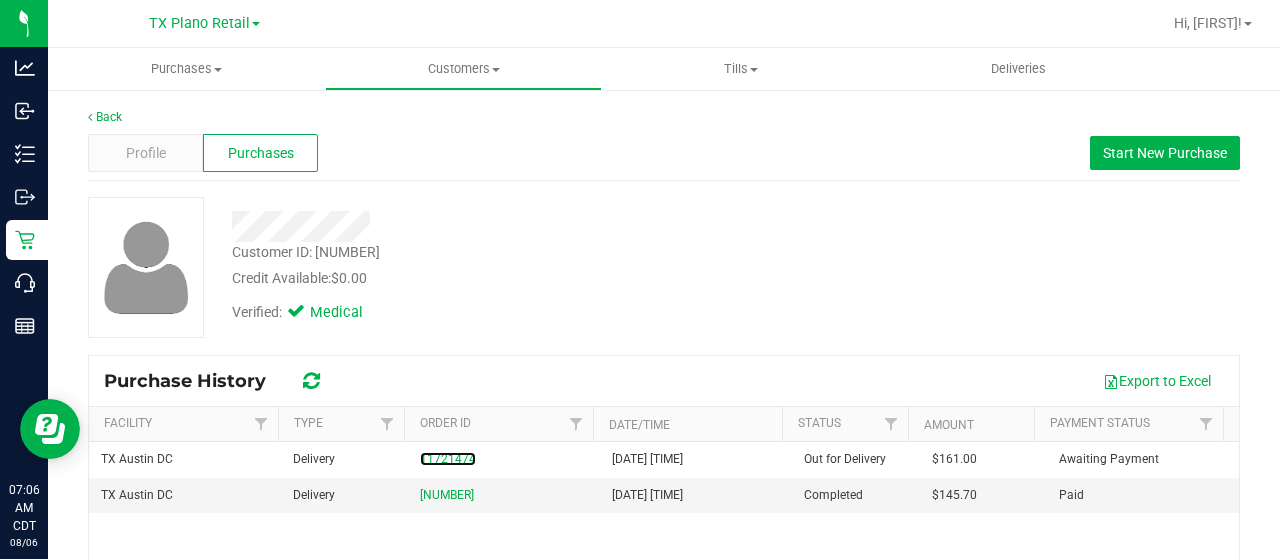 click on "11721474" at bounding box center [448, 459] 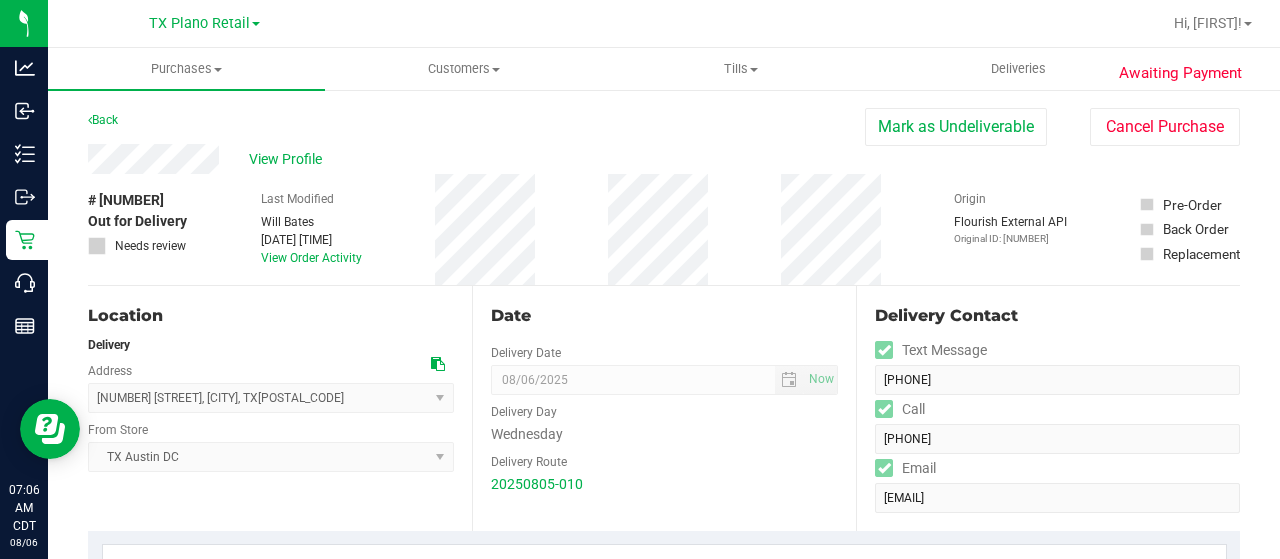 click on "View Order Activity" at bounding box center [311, 258] 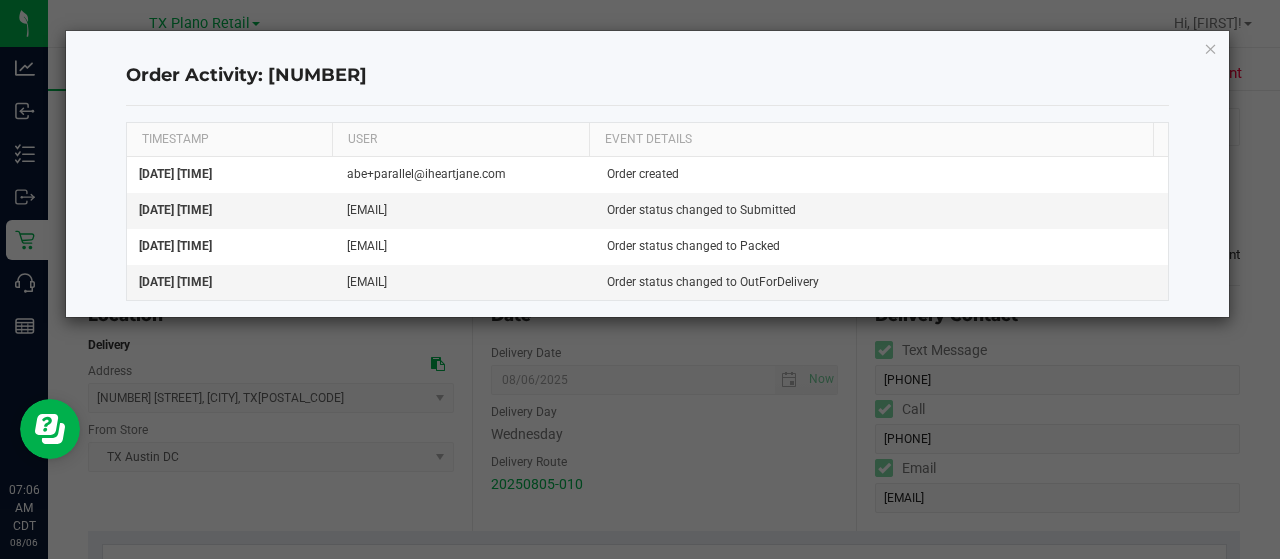click 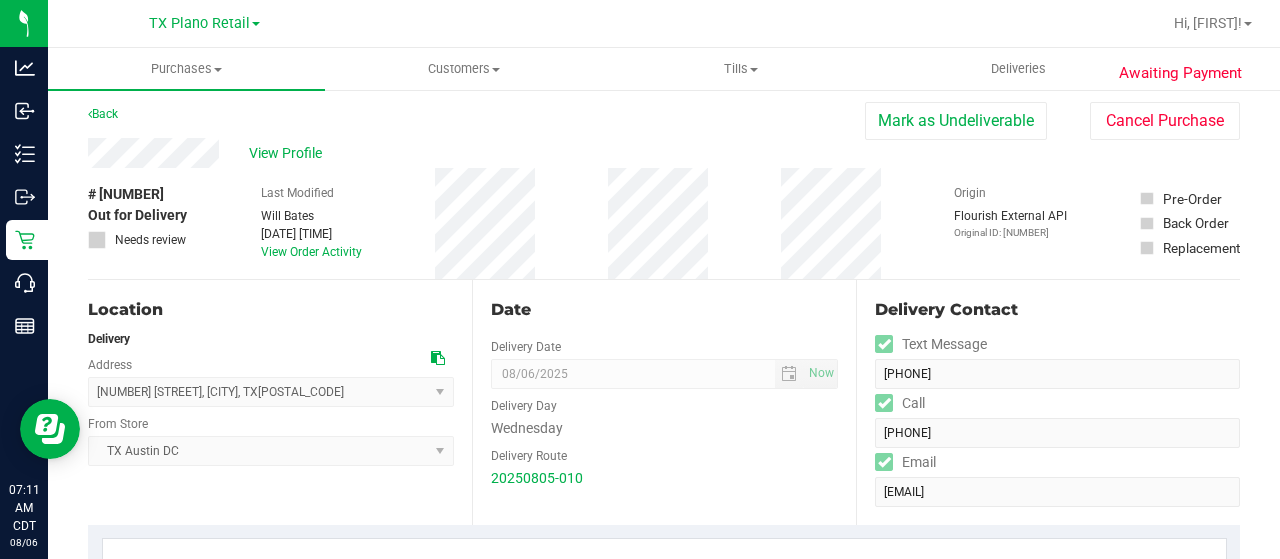 scroll, scrollTop: 0, scrollLeft: 0, axis: both 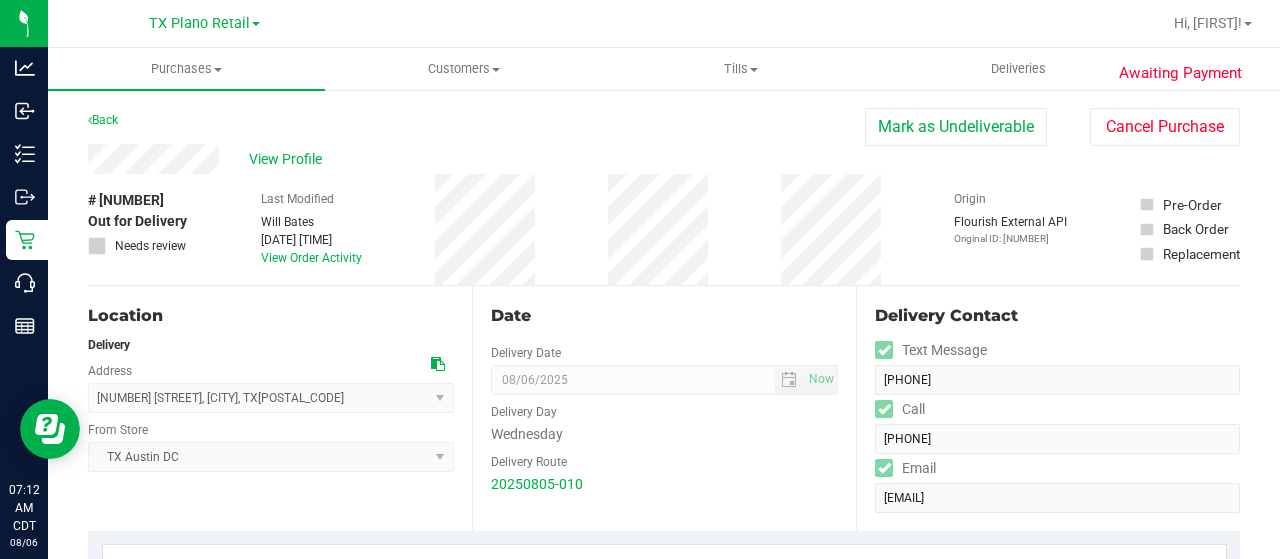 click on "View Profile" at bounding box center (289, 159) 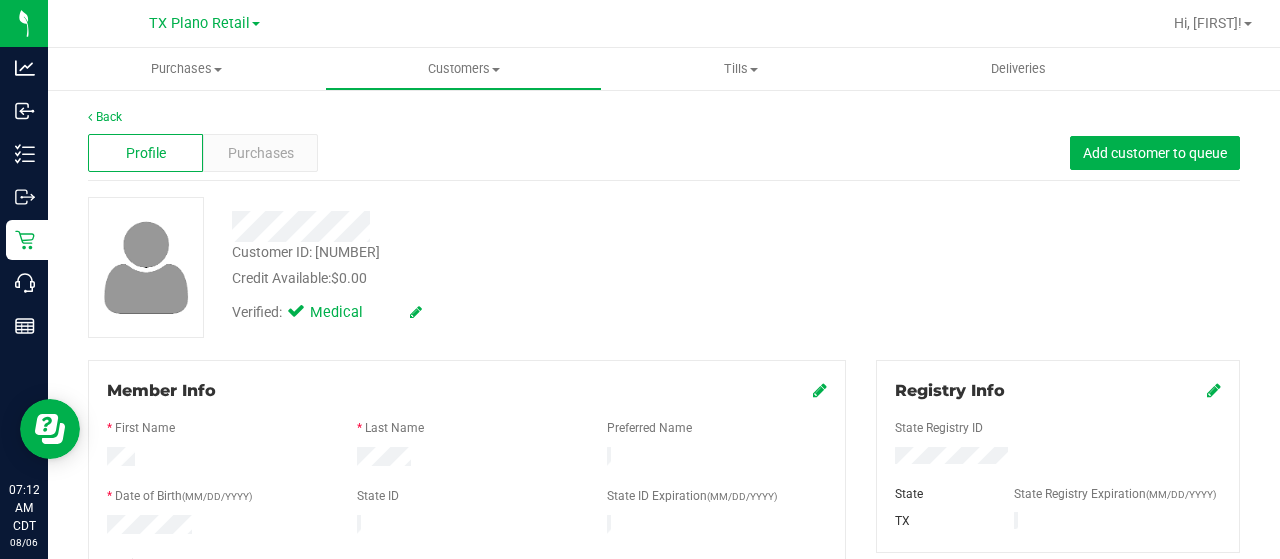 click at bounding box center [512, 226] 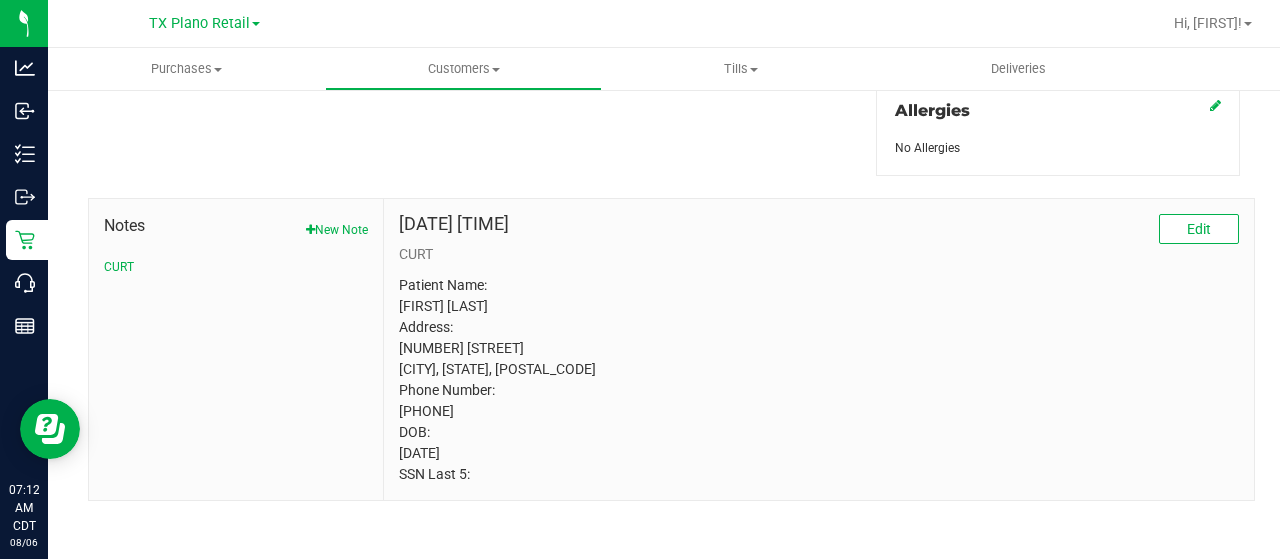 scroll, scrollTop: 0, scrollLeft: 0, axis: both 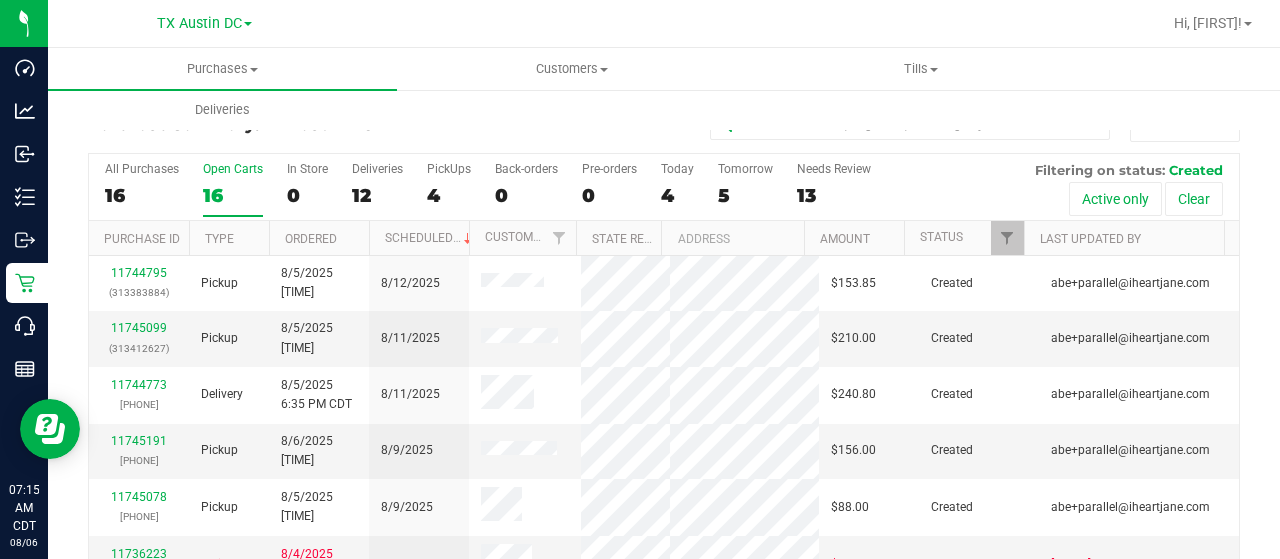 click on "Open Carts" at bounding box center [233, 169] 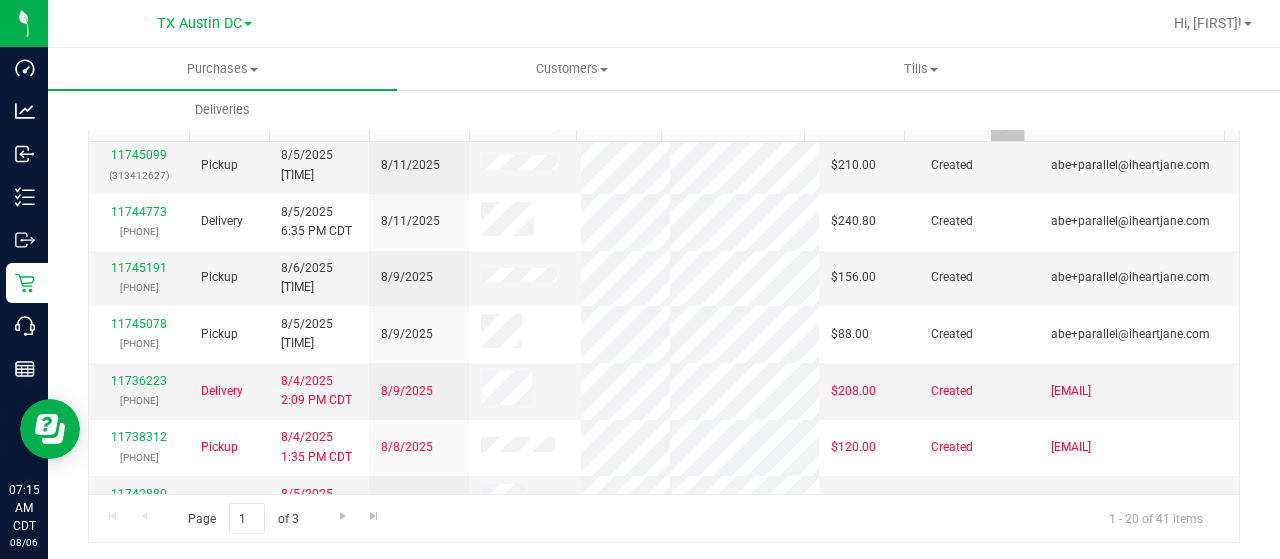 scroll, scrollTop: 0, scrollLeft: 0, axis: both 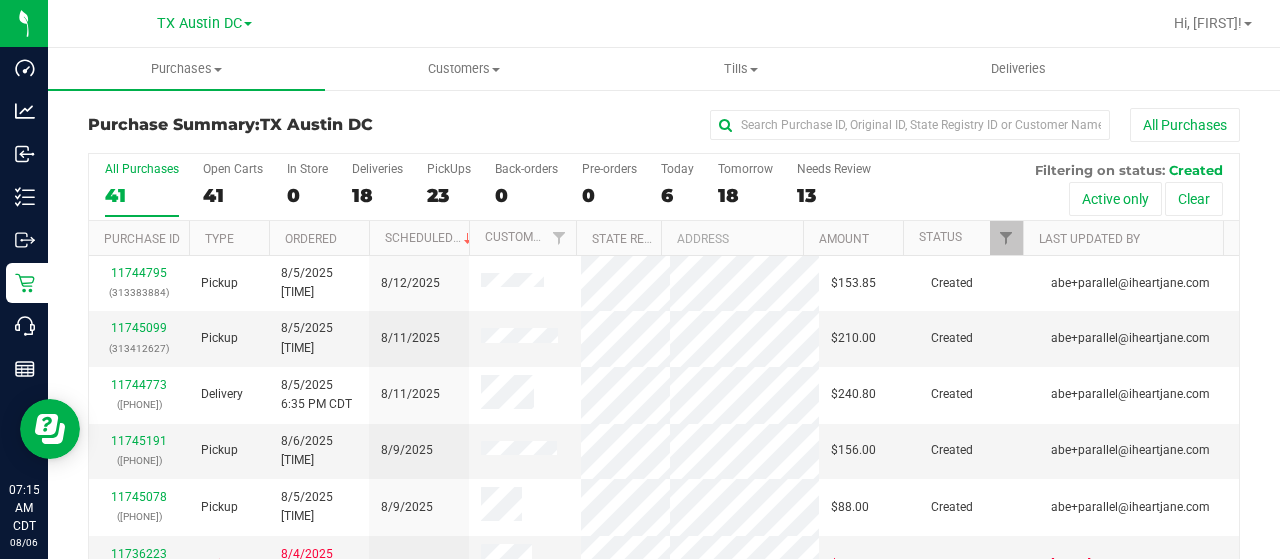 click on "41" at bounding box center [233, 195] 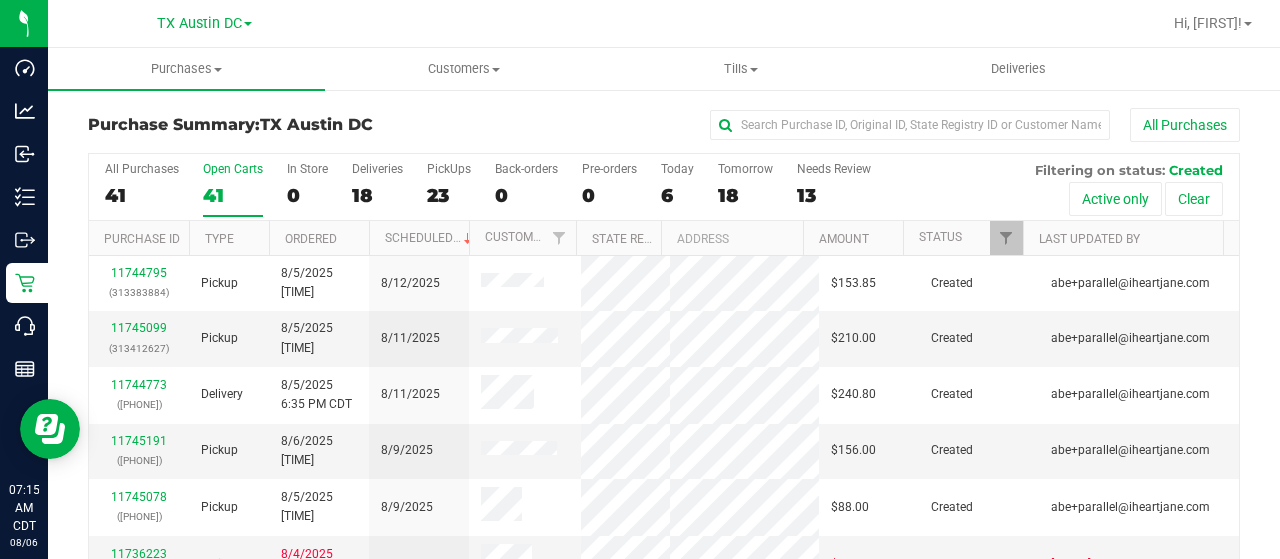 click on "Open Carts
41" at bounding box center [233, 189] 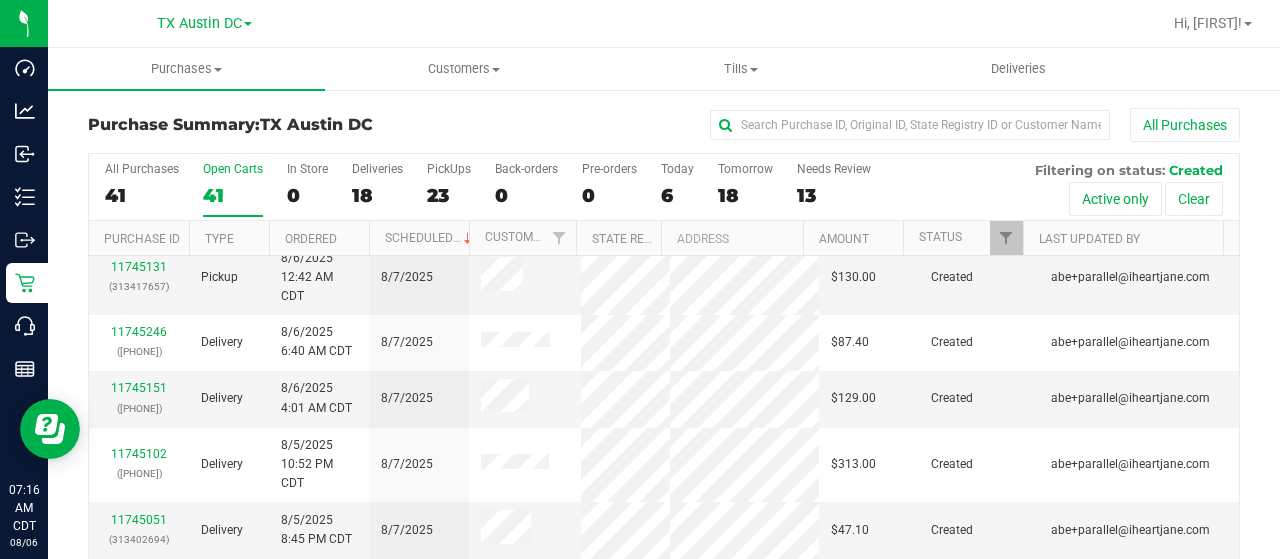 scroll, scrollTop: 901, scrollLeft: 0, axis: vertical 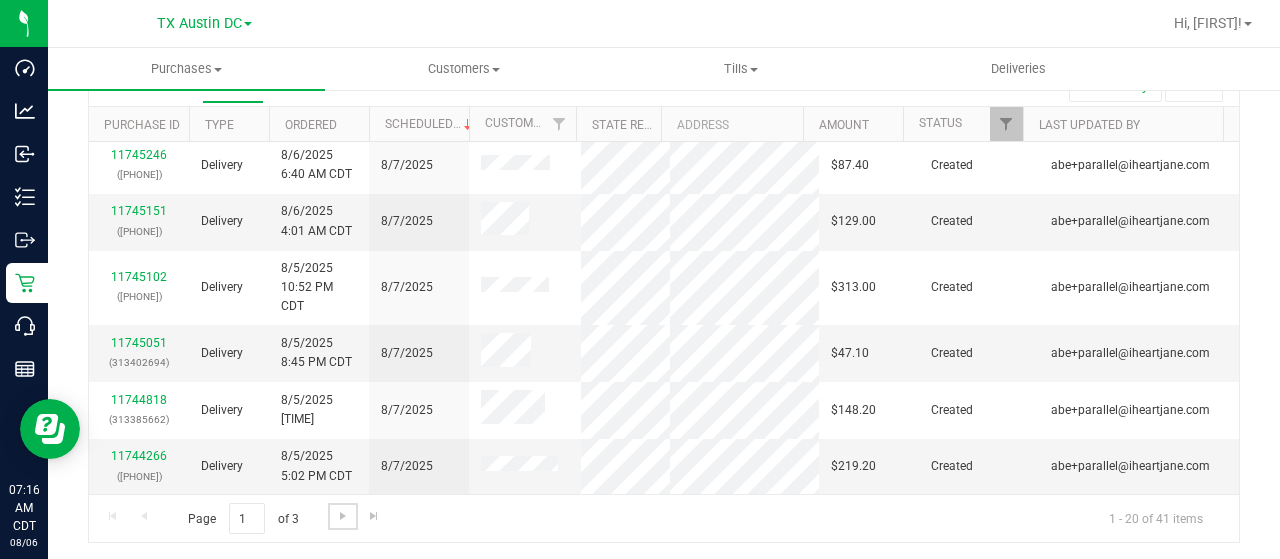click at bounding box center [343, 516] 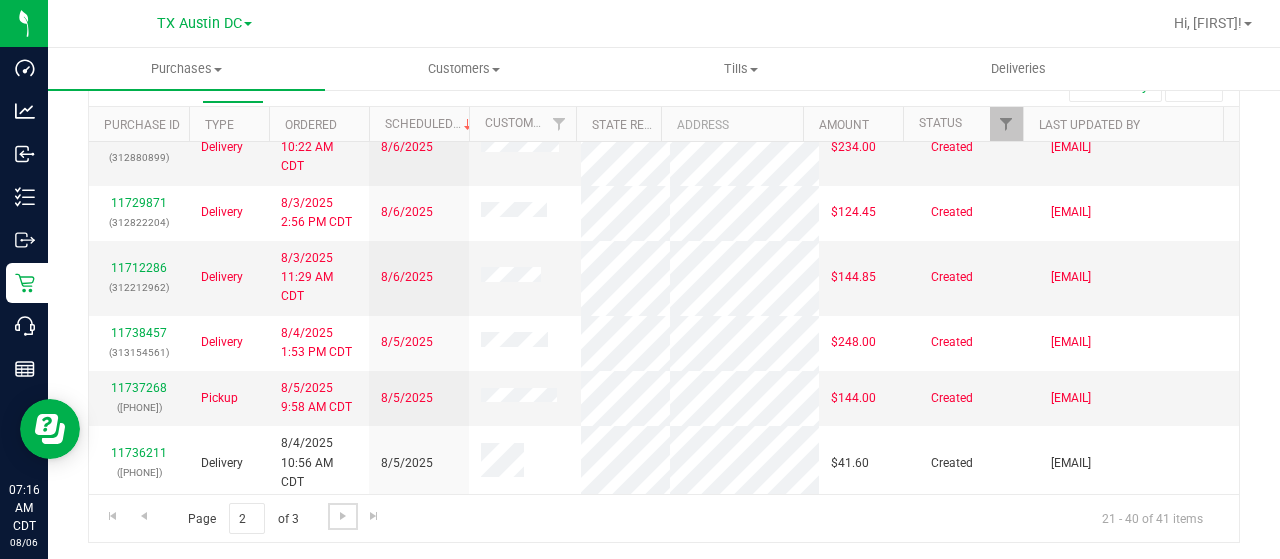 scroll, scrollTop: 959, scrollLeft: 0, axis: vertical 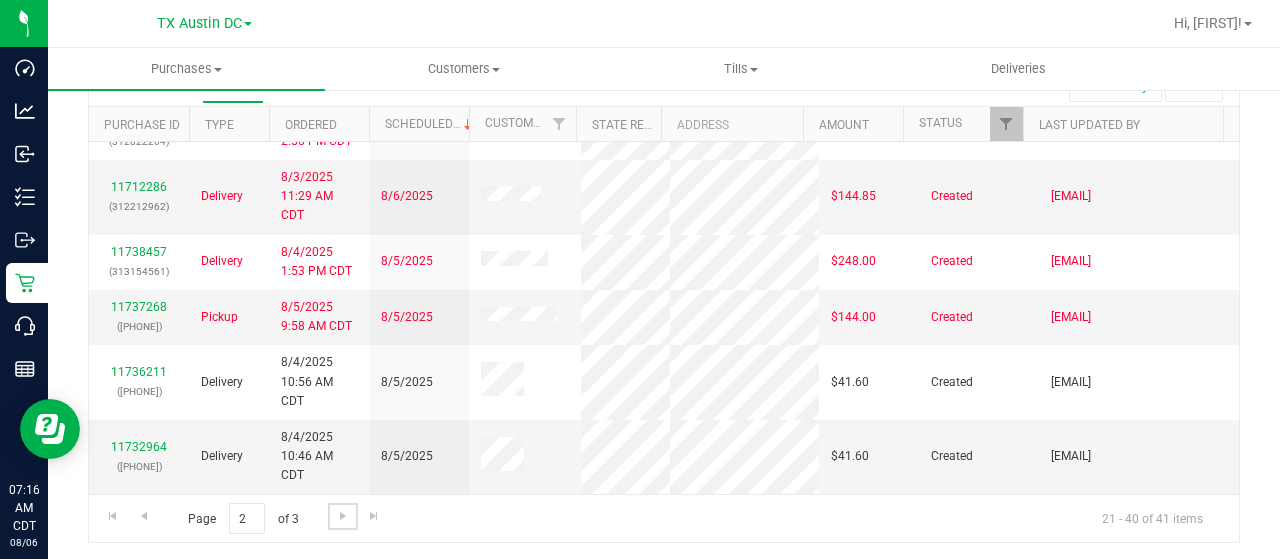 click at bounding box center (343, 516) 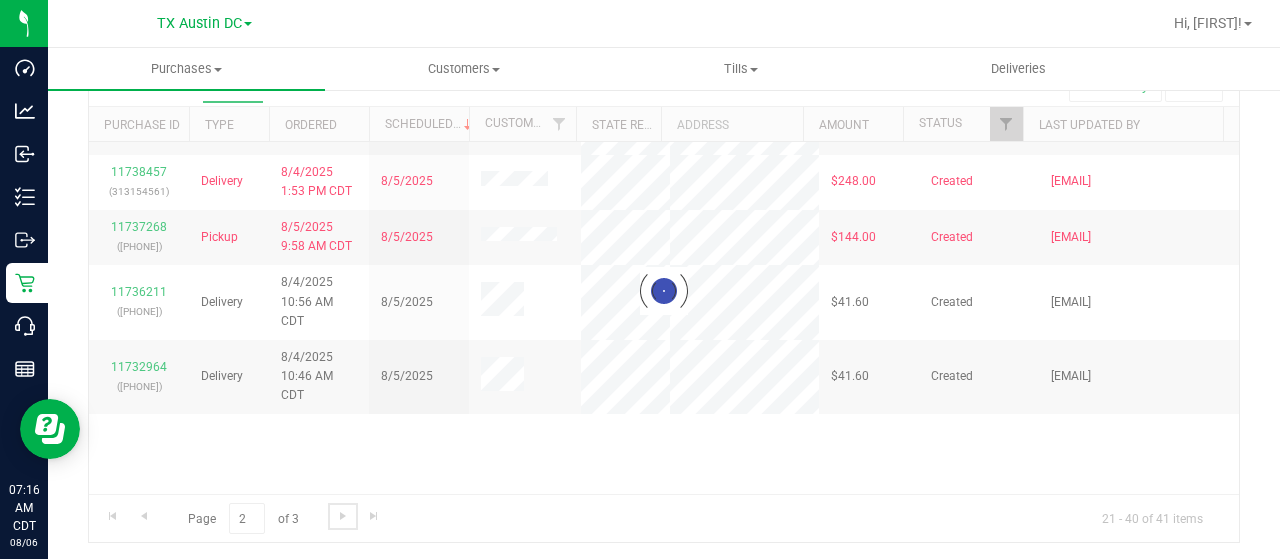 scroll, scrollTop: 0, scrollLeft: 0, axis: both 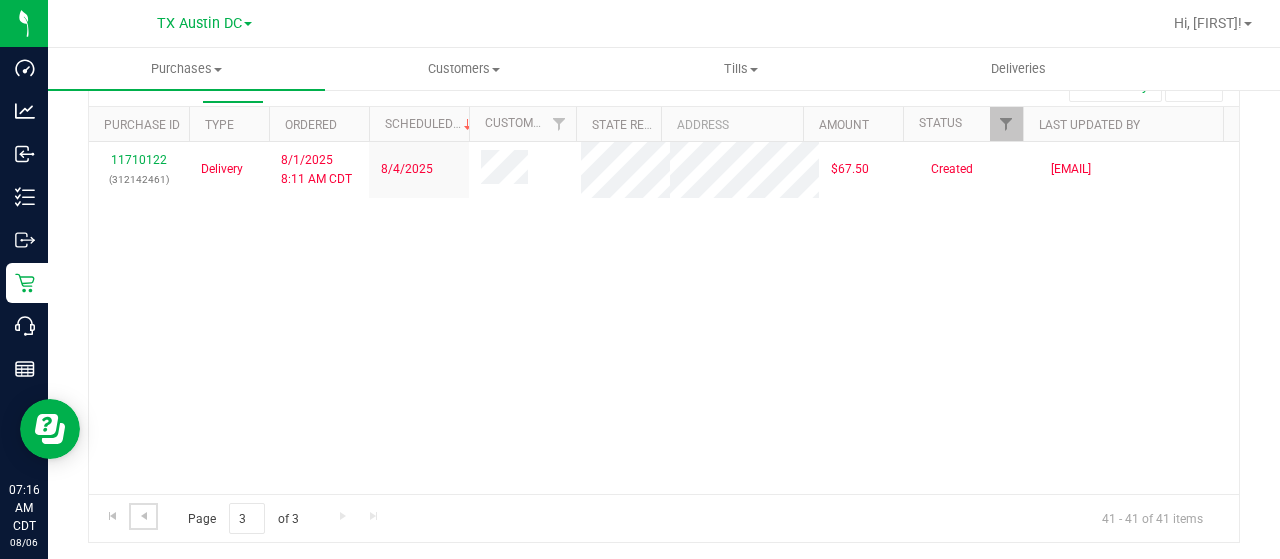 click at bounding box center (144, 516) 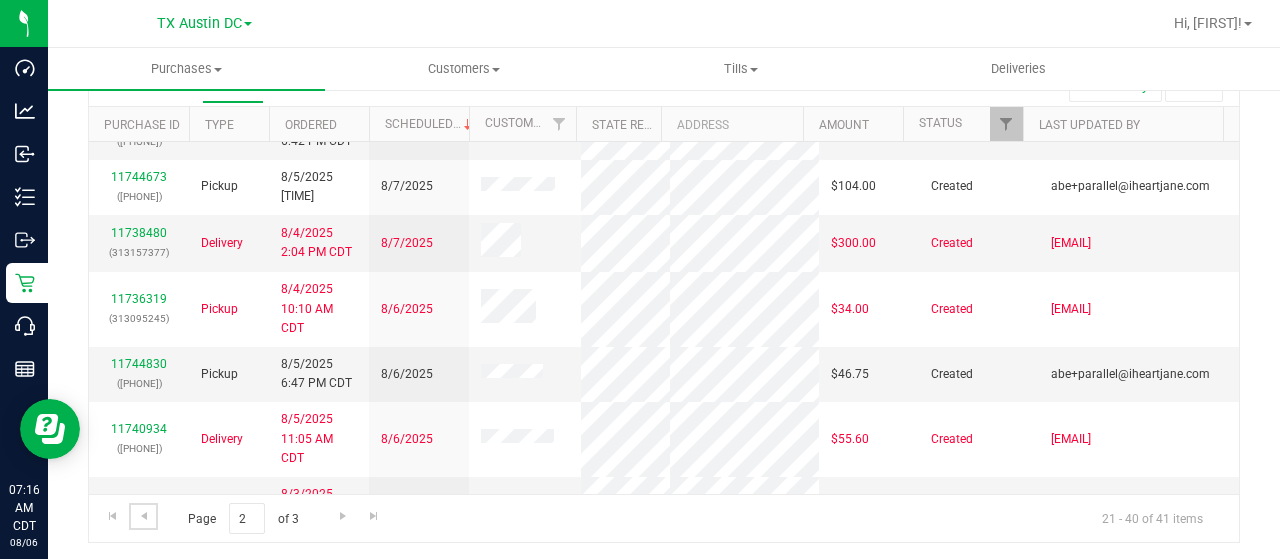 scroll, scrollTop: 433, scrollLeft: 0, axis: vertical 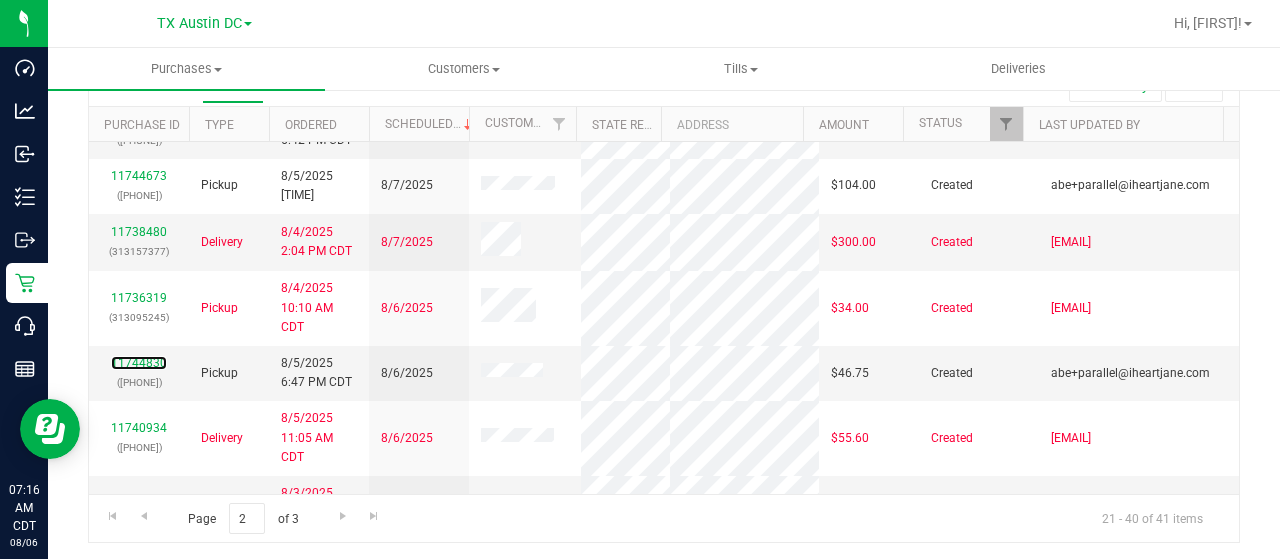 click on "11744830" at bounding box center [139, 363] 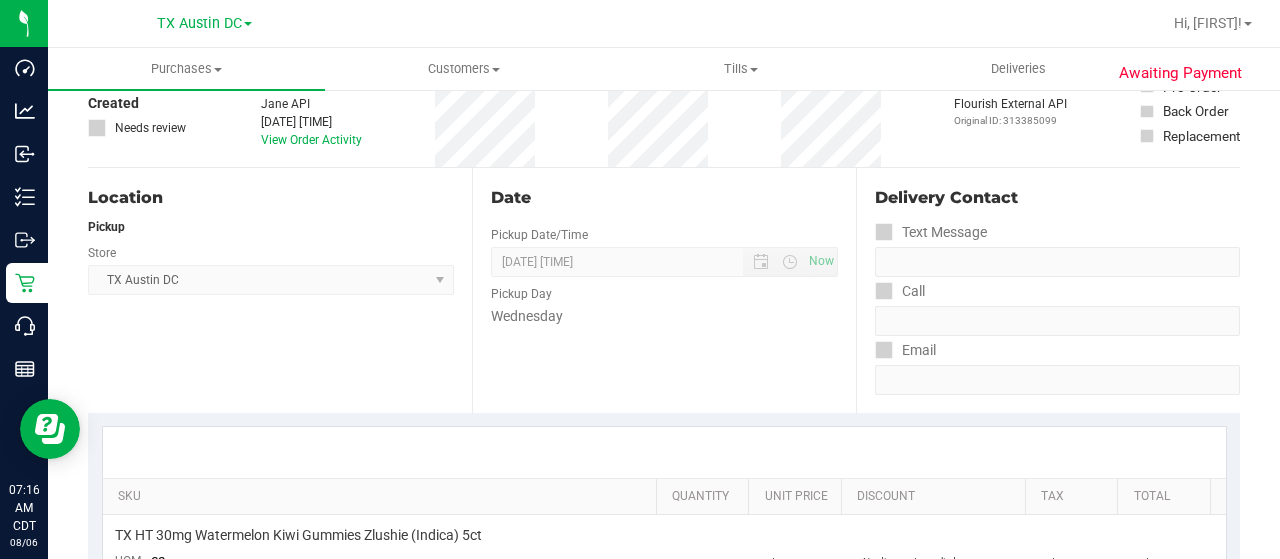 scroll, scrollTop: 0, scrollLeft: 0, axis: both 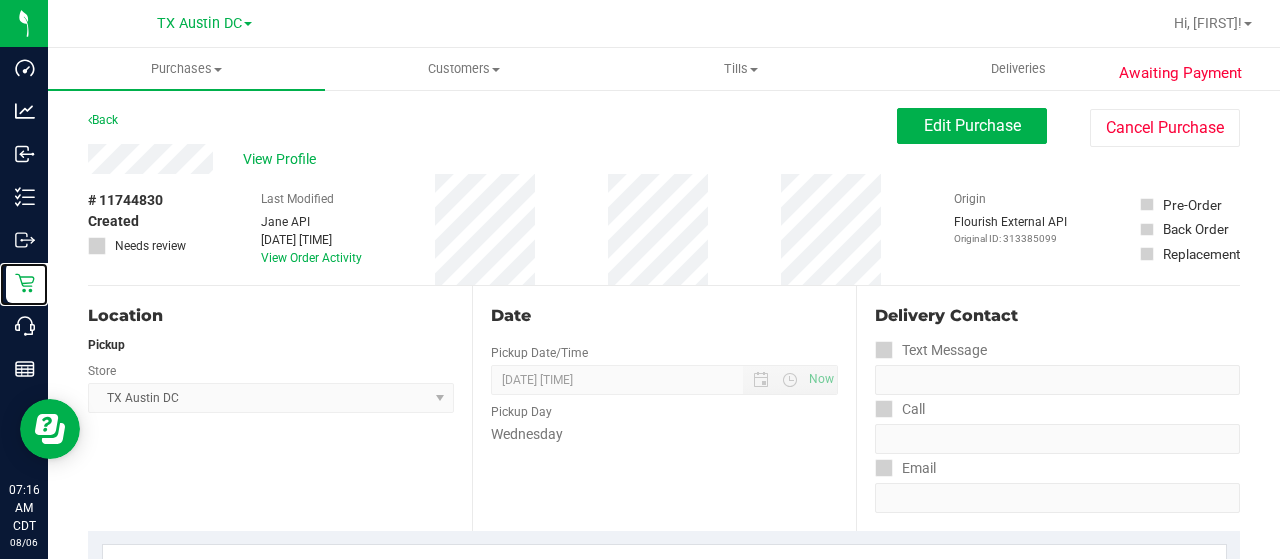 click on "Retail" at bounding box center (0, 0) 